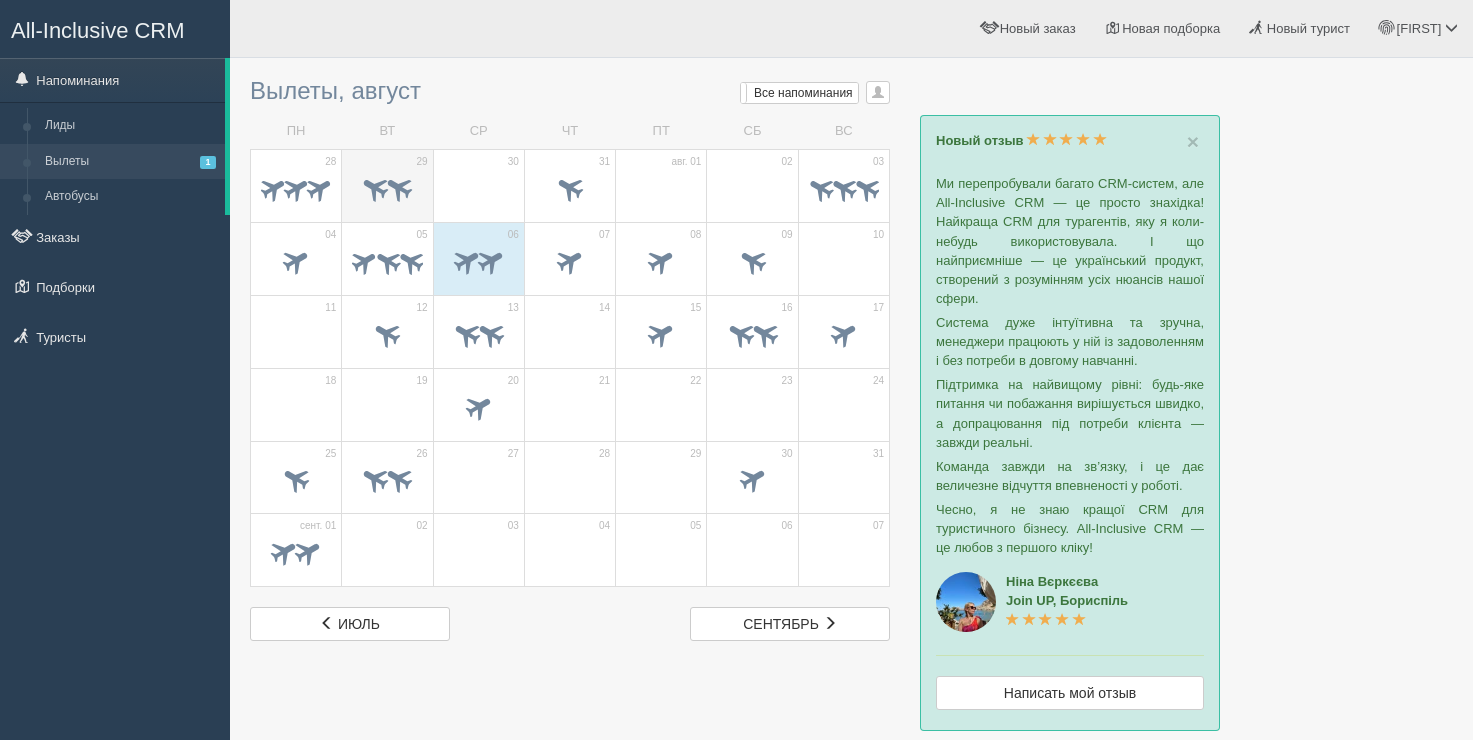 scroll, scrollTop: 0, scrollLeft: 0, axis: both 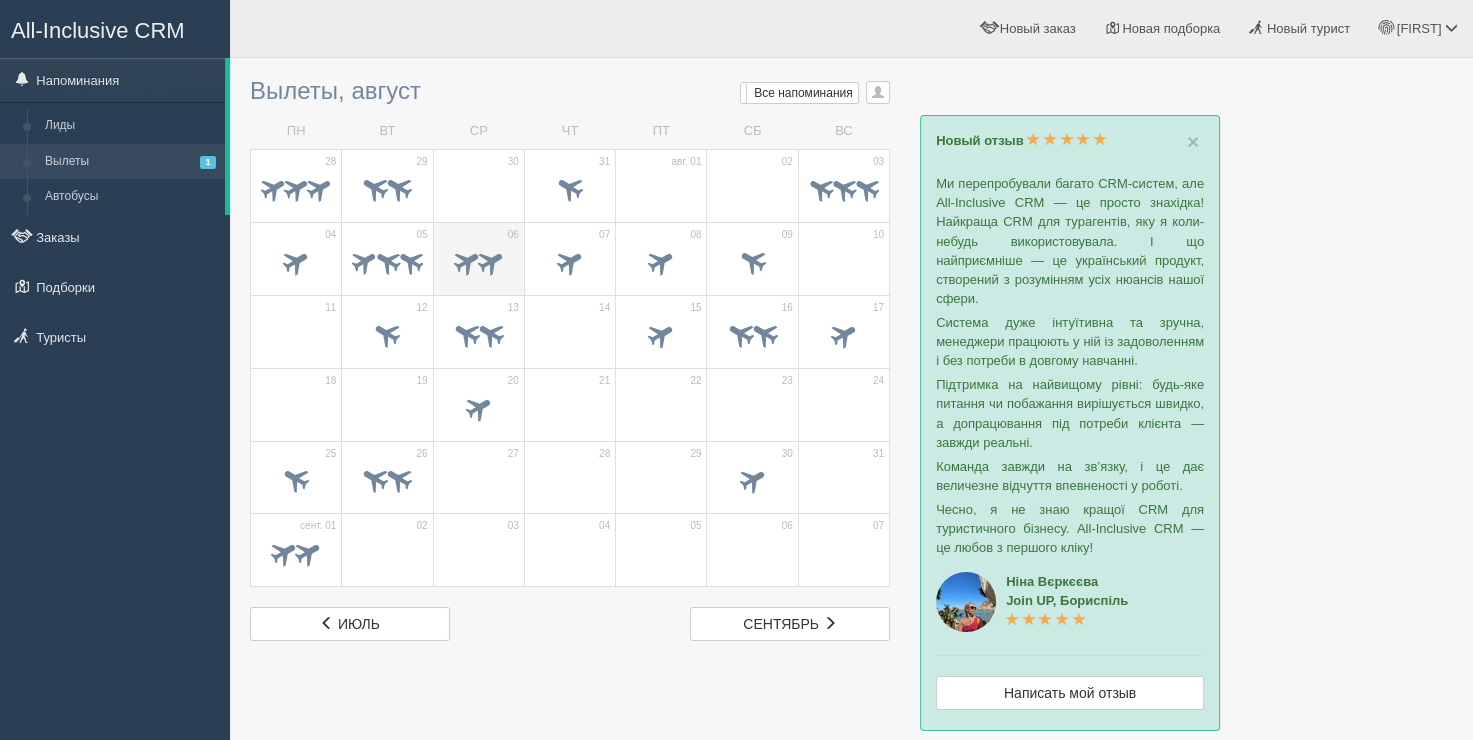 click at bounding box center [479, 264] 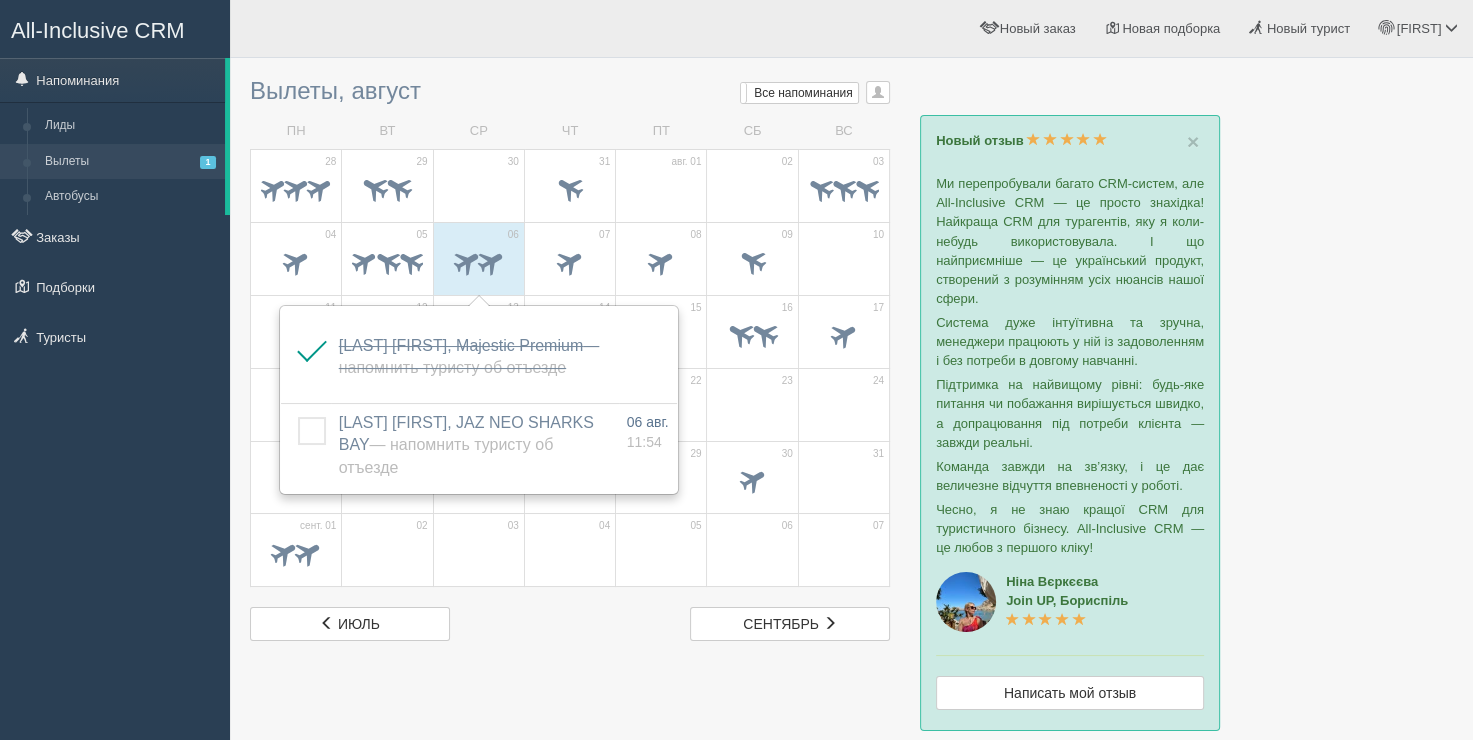 click at bounding box center [479, 191] 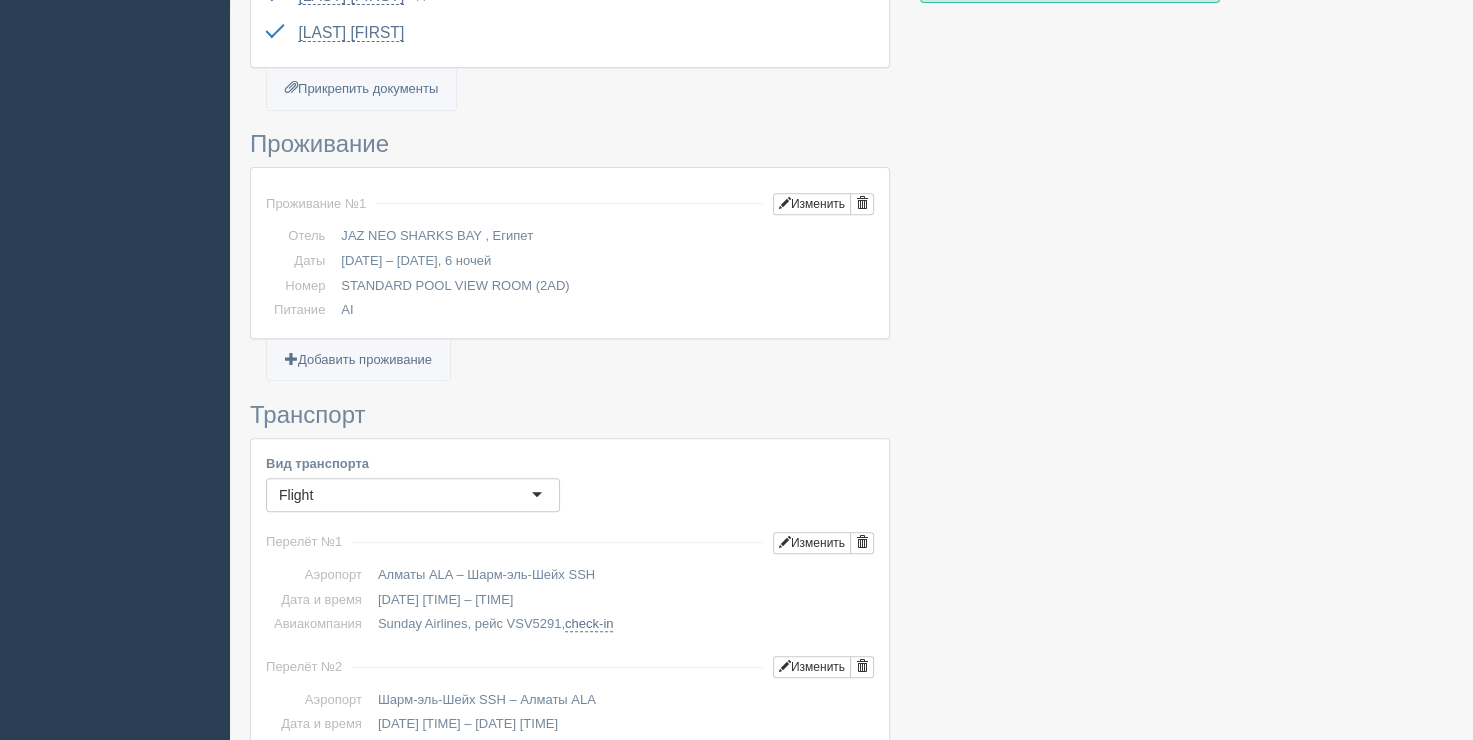 scroll, scrollTop: 900, scrollLeft: 0, axis: vertical 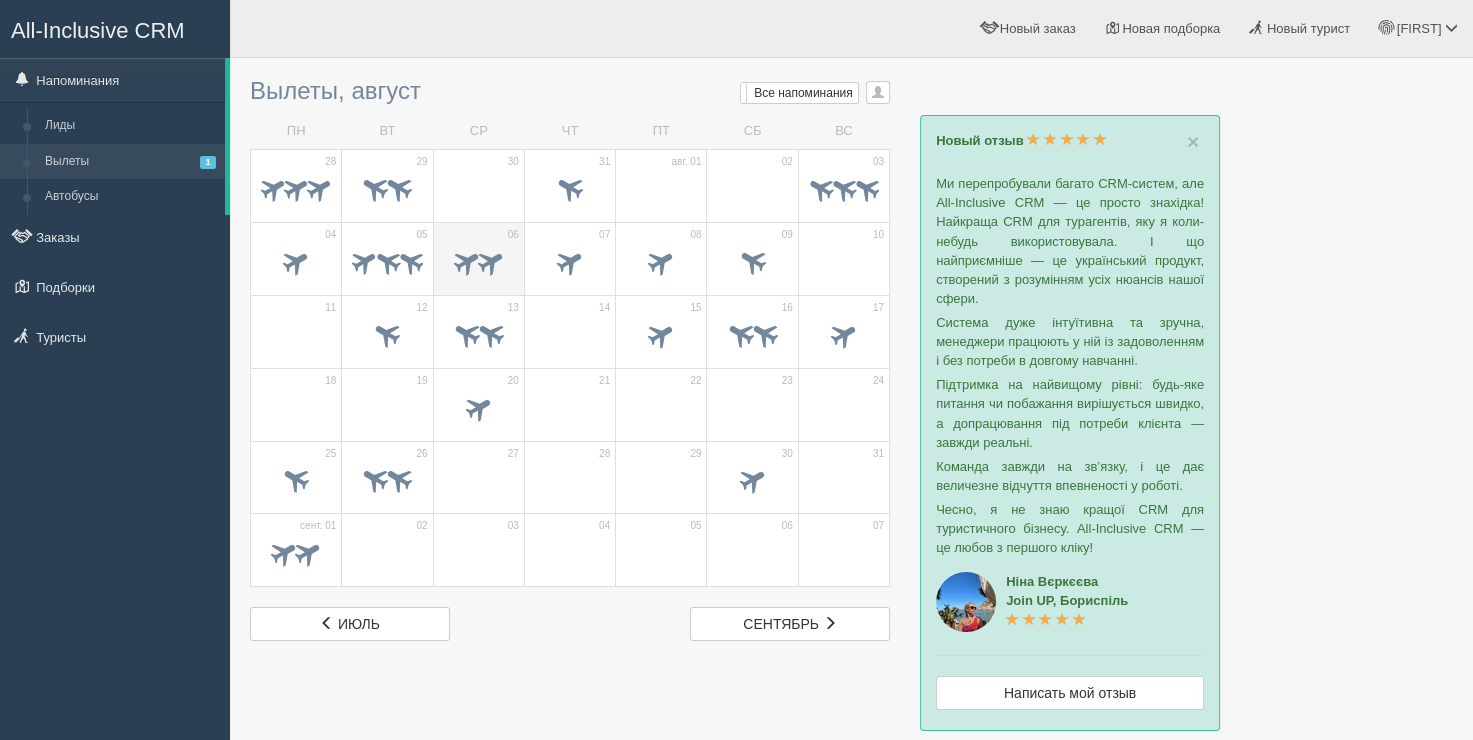 click at bounding box center (479, 264) 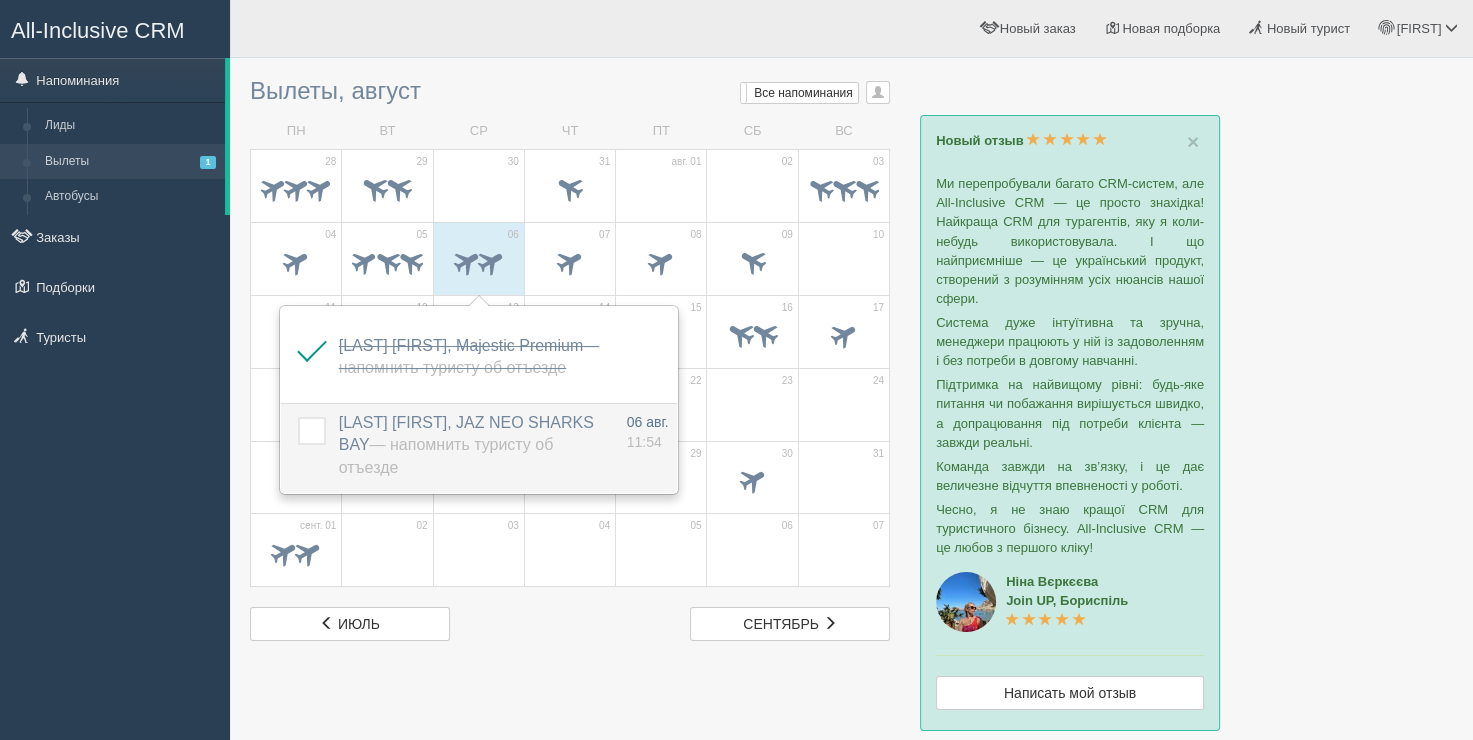 click on "AKYLTAYEV DANIYAR, JAZ NEO SHARKS BAY                                                      — Напомнить туристу об отъезде" at bounding box center (466, 445) 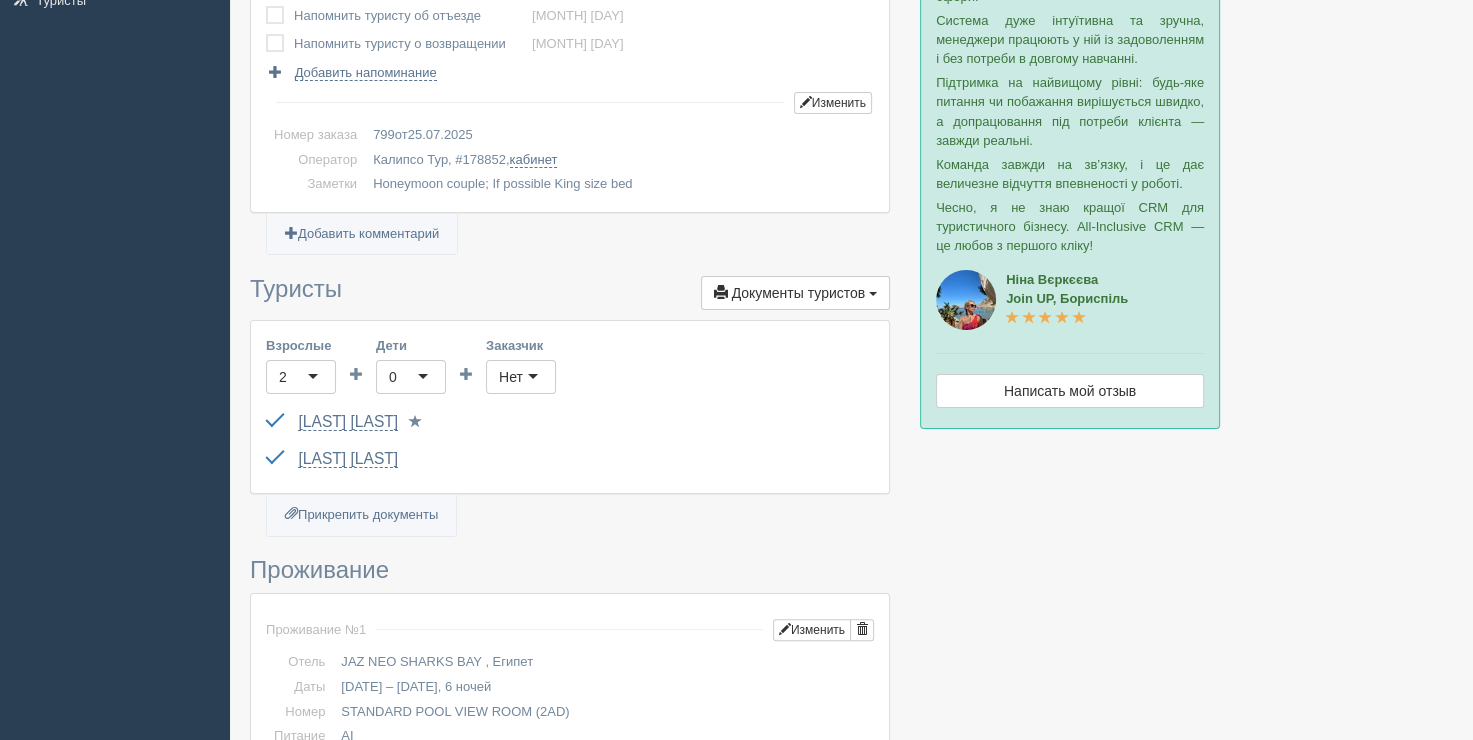 scroll, scrollTop: 300, scrollLeft: 0, axis: vertical 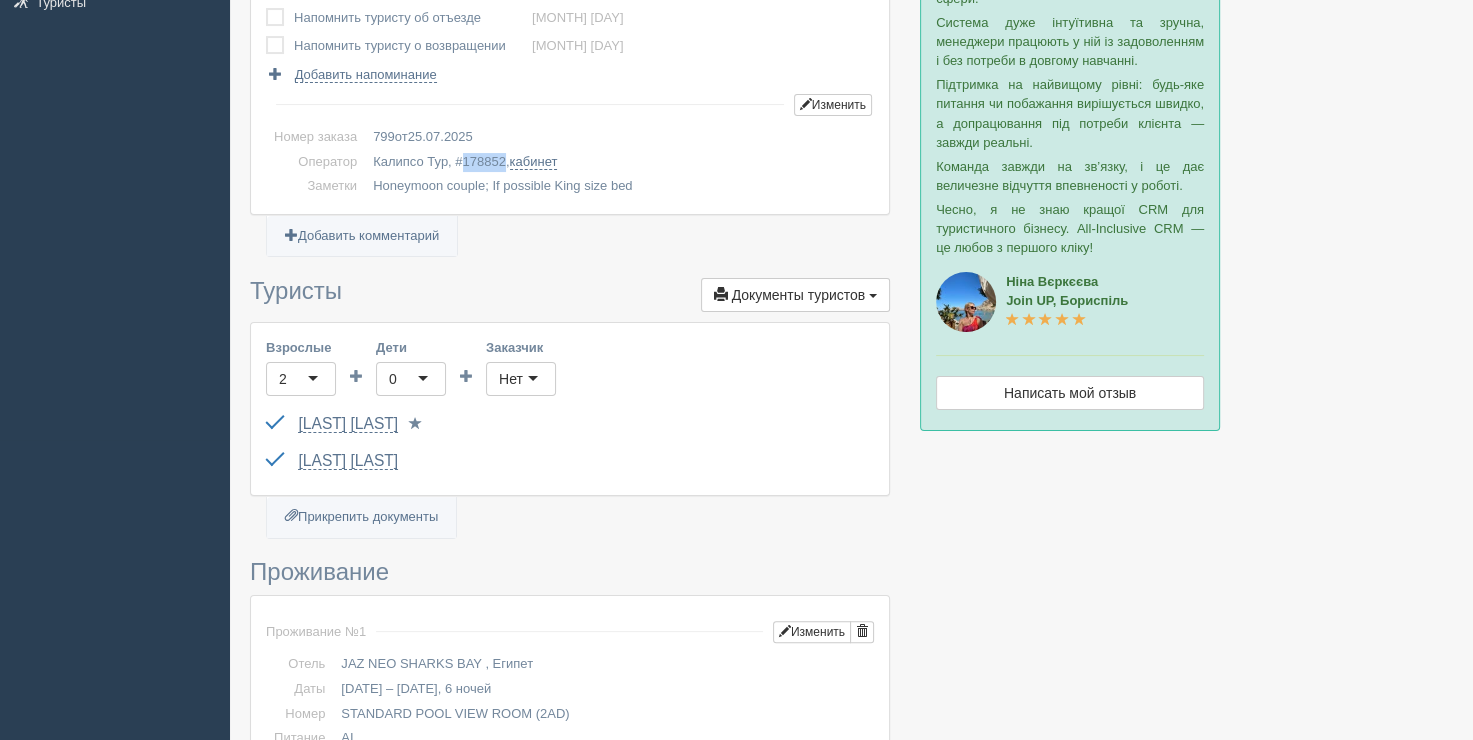 click on "178852" at bounding box center [484, 161] 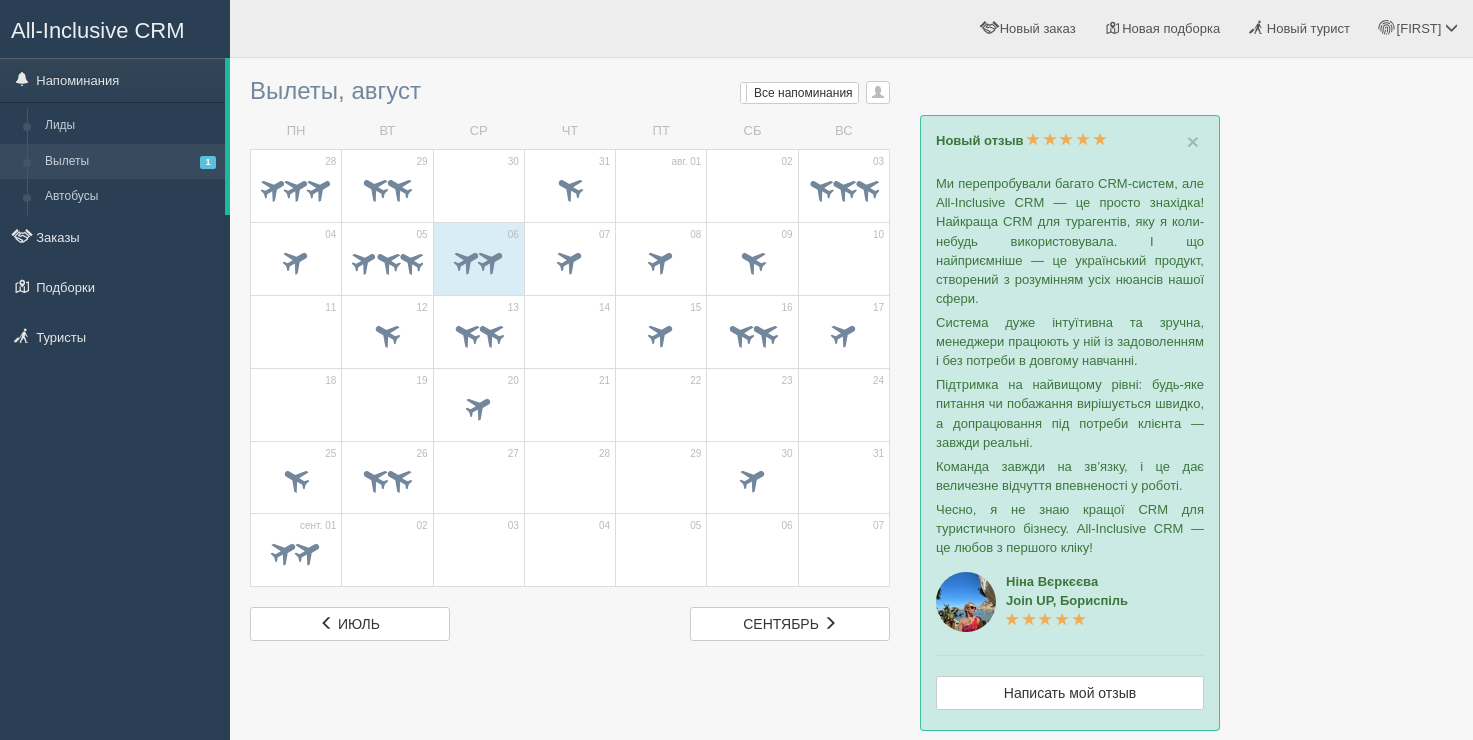 scroll, scrollTop: 0, scrollLeft: 0, axis: both 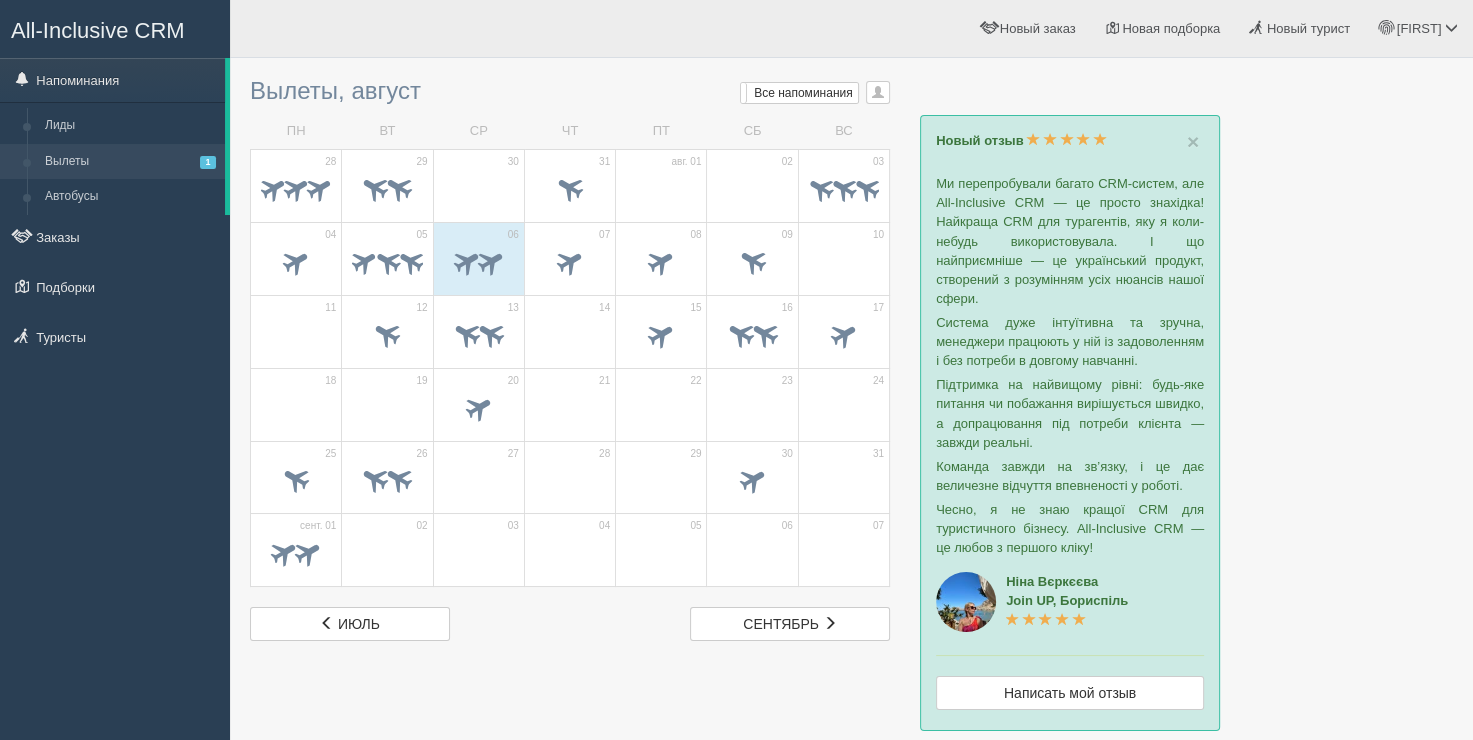click on "Ринат
Мой профиль
Моя аналитика
Для туристов
Помощь
Выход" at bounding box center (1038, 28) 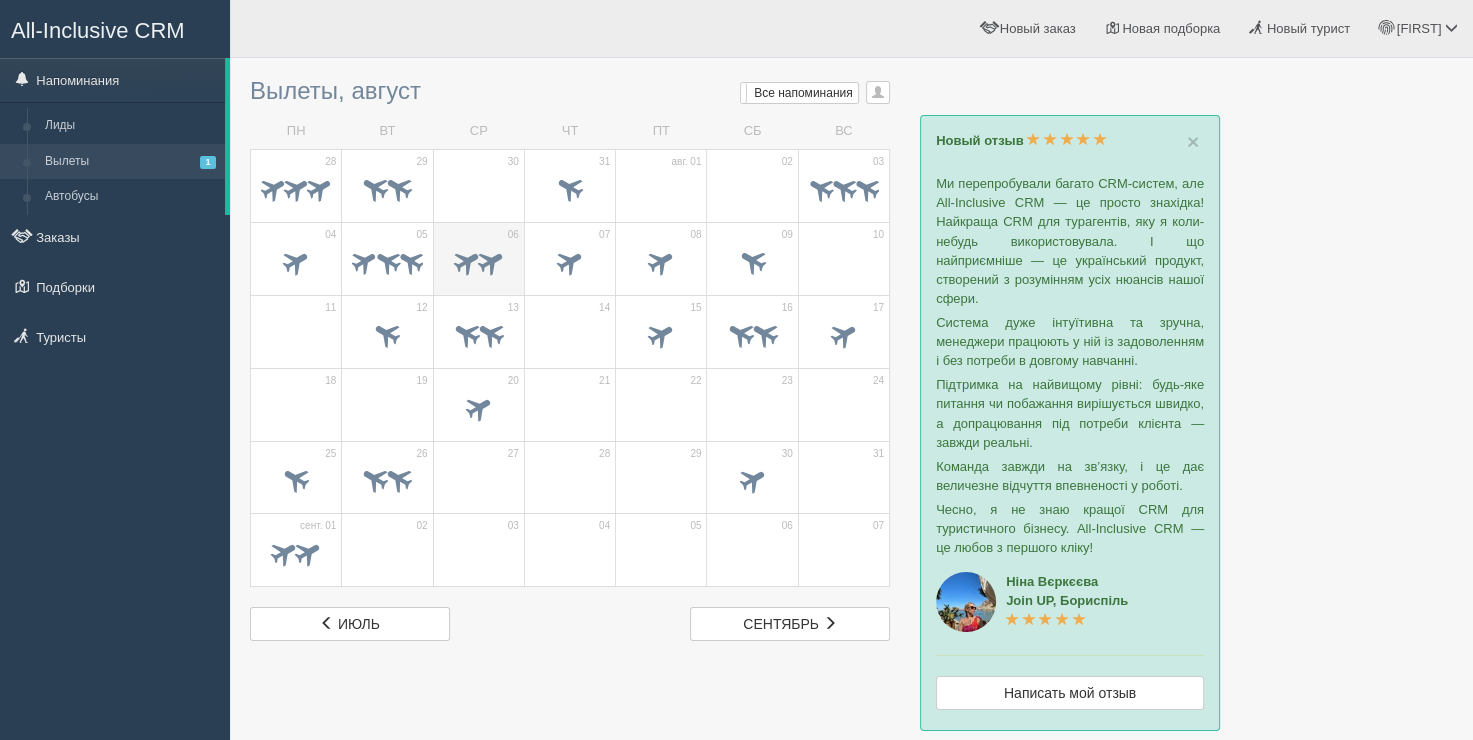 click at bounding box center (490, 260) 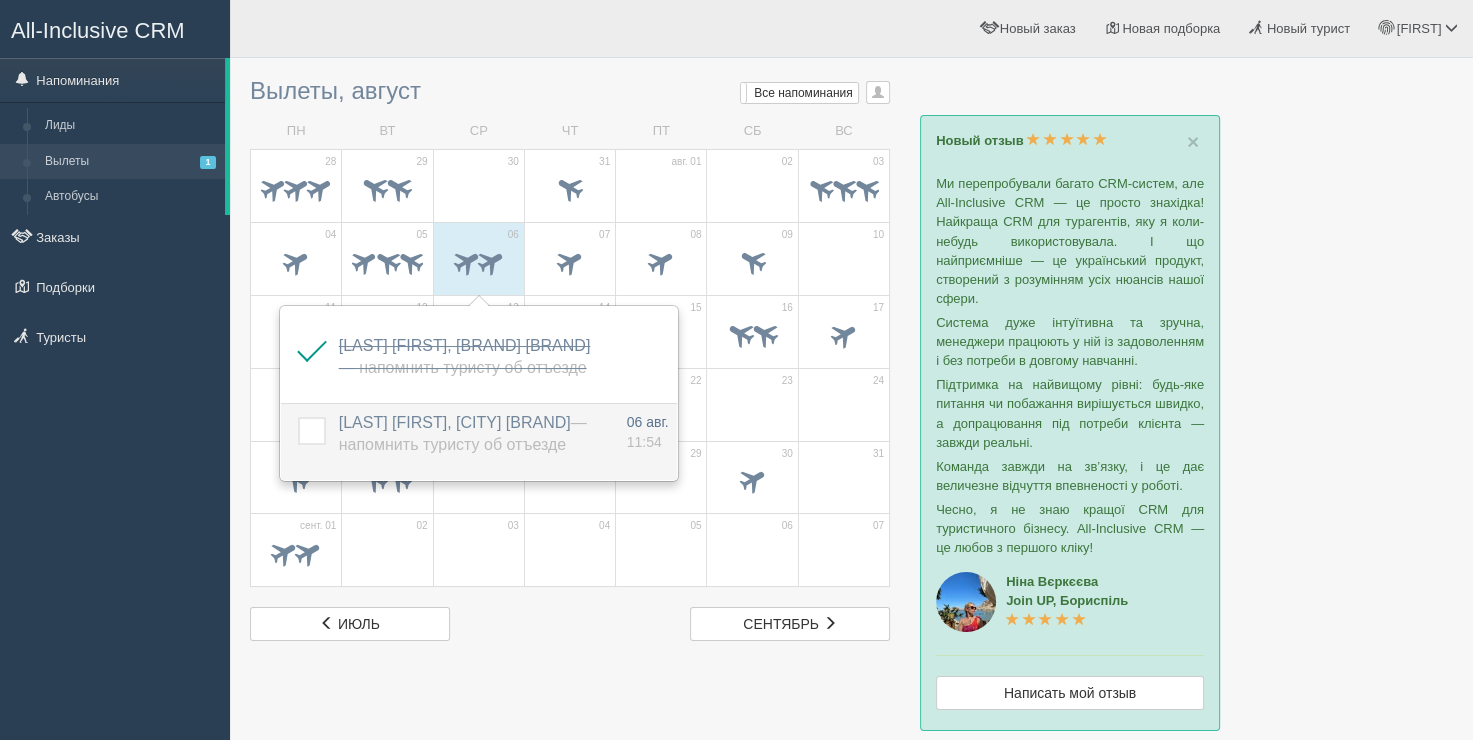 click on "AKYLTAYEV DANIYAR, JAZ NEO SHARKS BAY                                                      — Напомнить туристу об отъезде" at bounding box center (463, 434) 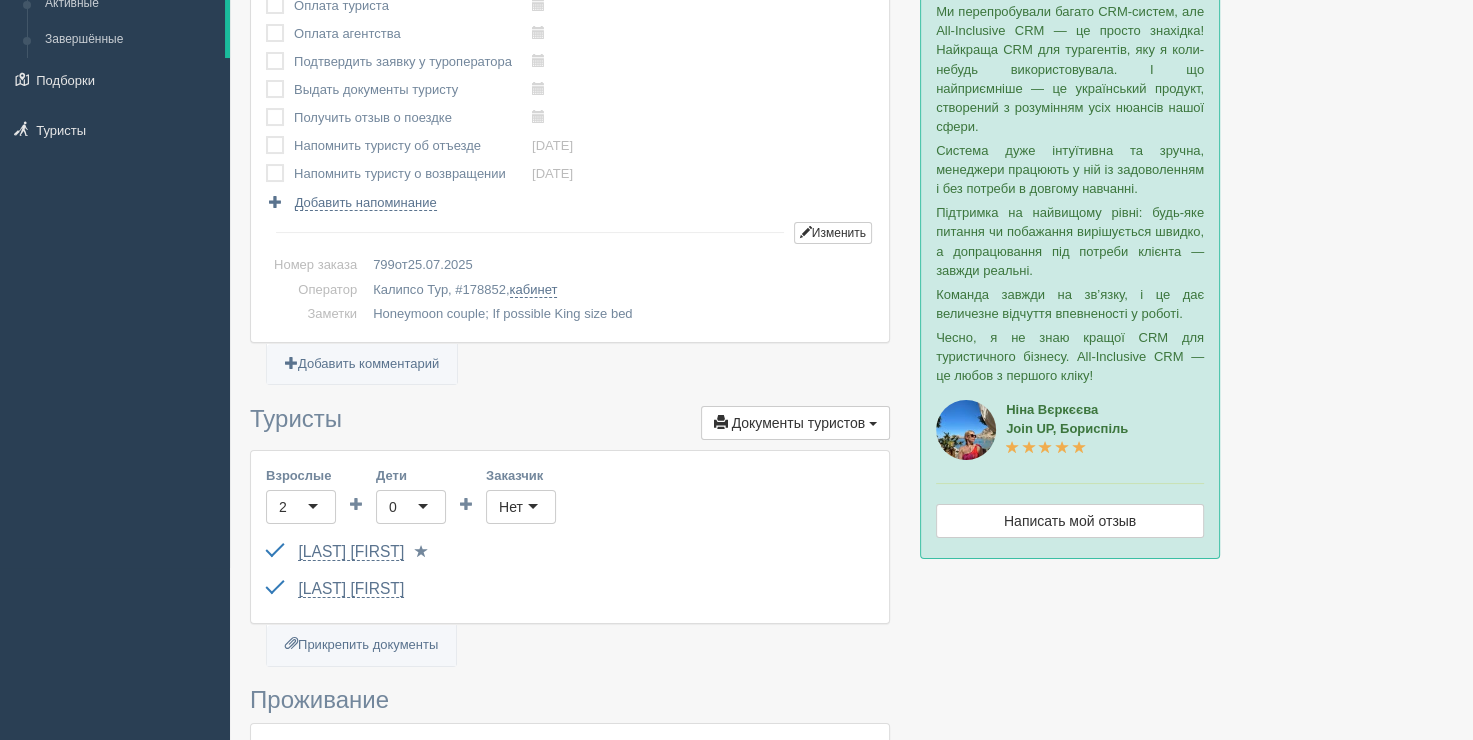 scroll, scrollTop: 0, scrollLeft: 0, axis: both 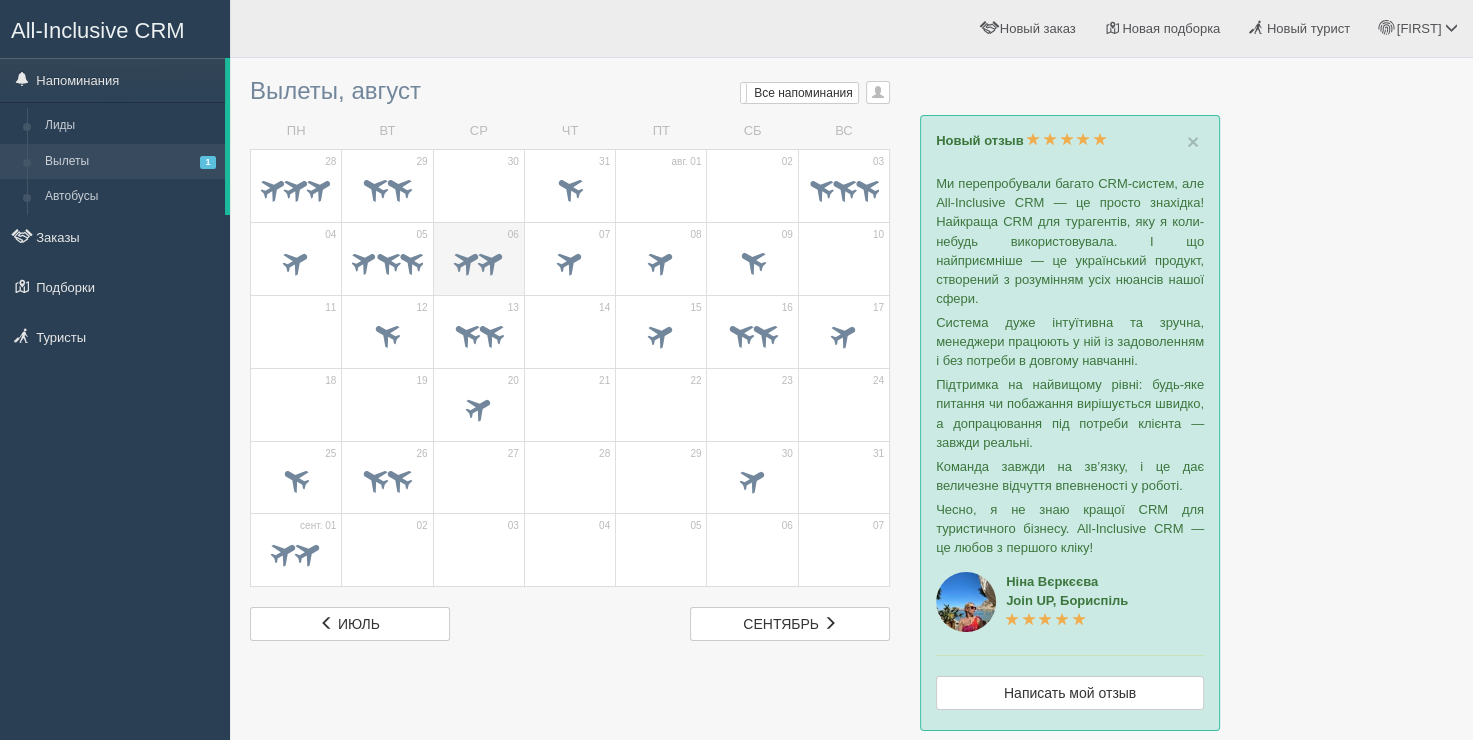 click at bounding box center [490, 260] 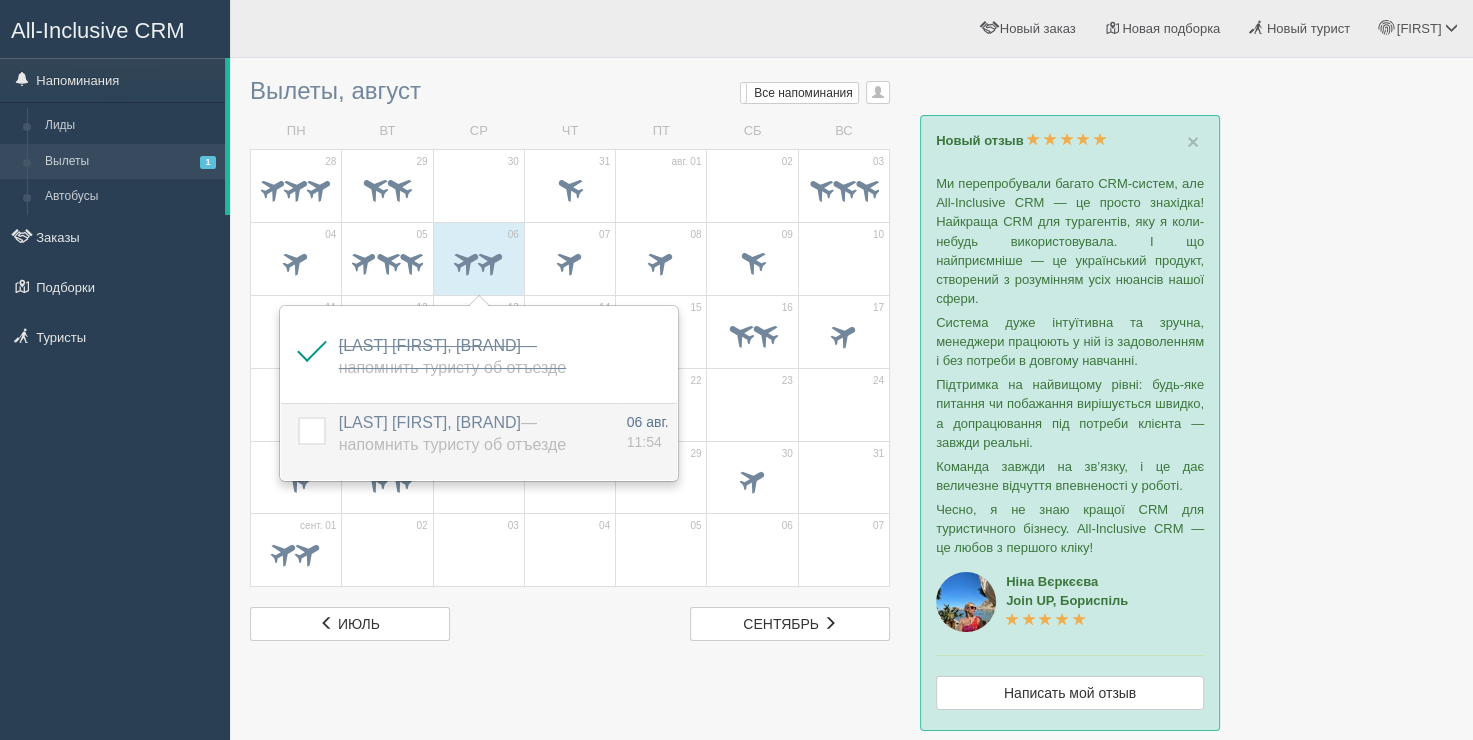 click at bounding box center (298, 417) 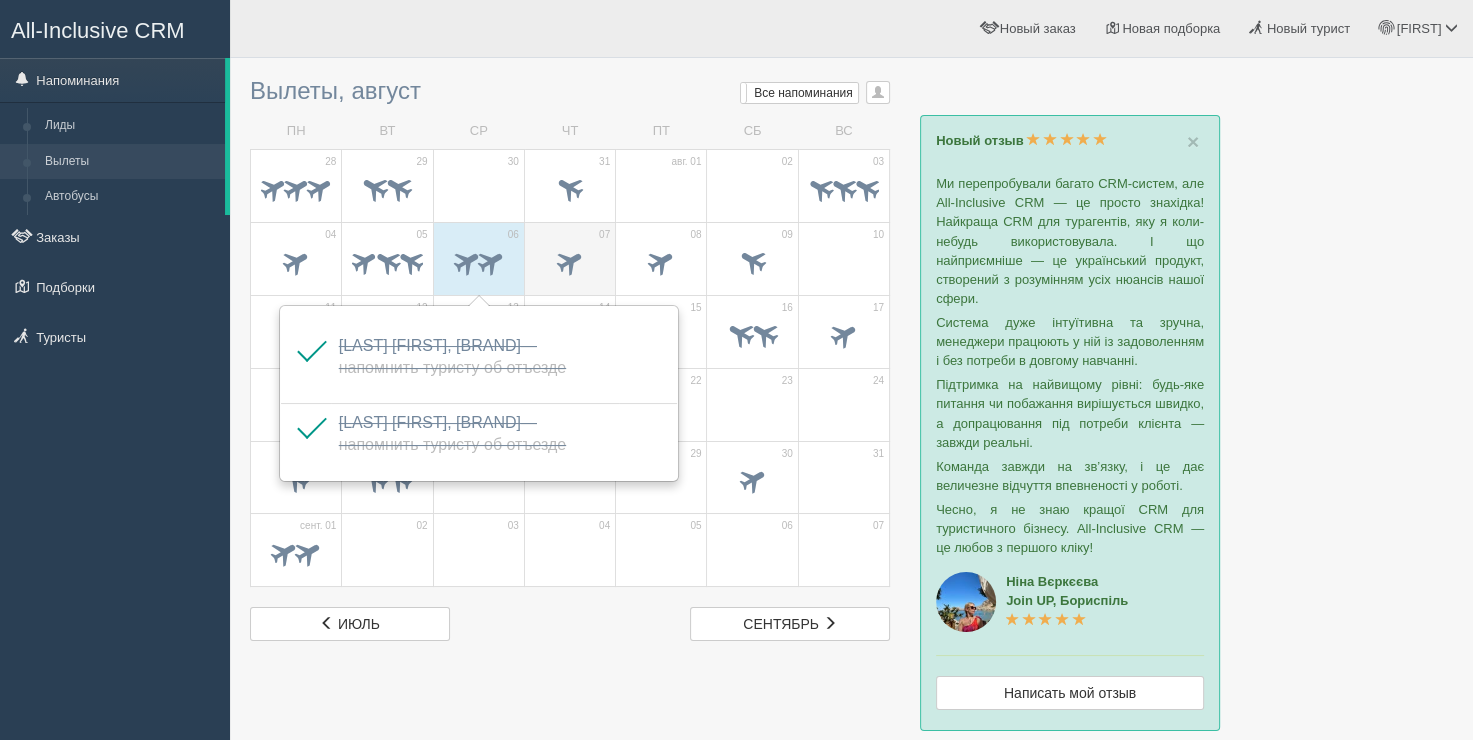 click at bounding box center [570, 260] 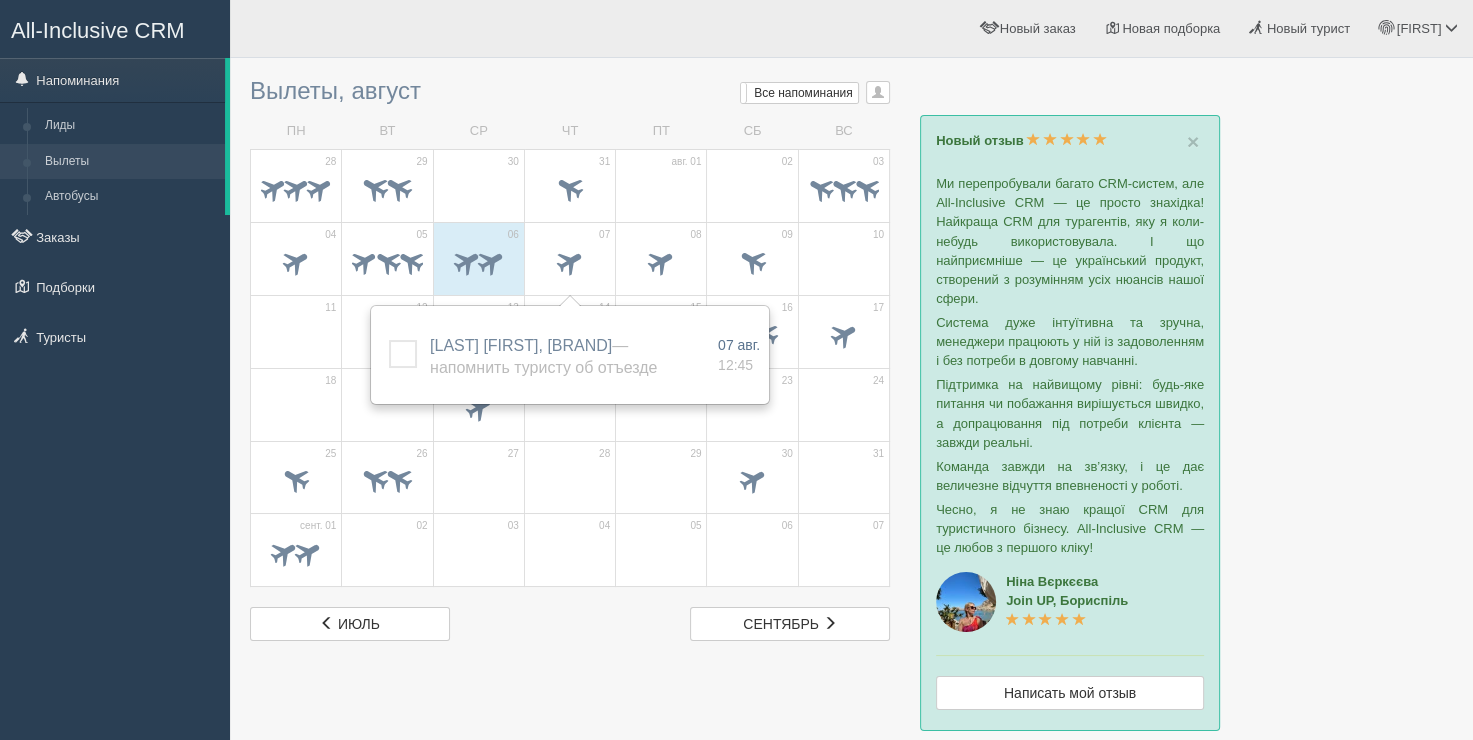 click on "Вылеты, август
Мои напоминания Мои Все напоминания Все
Все напоминания Все
Мои напоминания Мои
Снежанна Гриценко
Ульяна" at bounding box center [570, 91] 